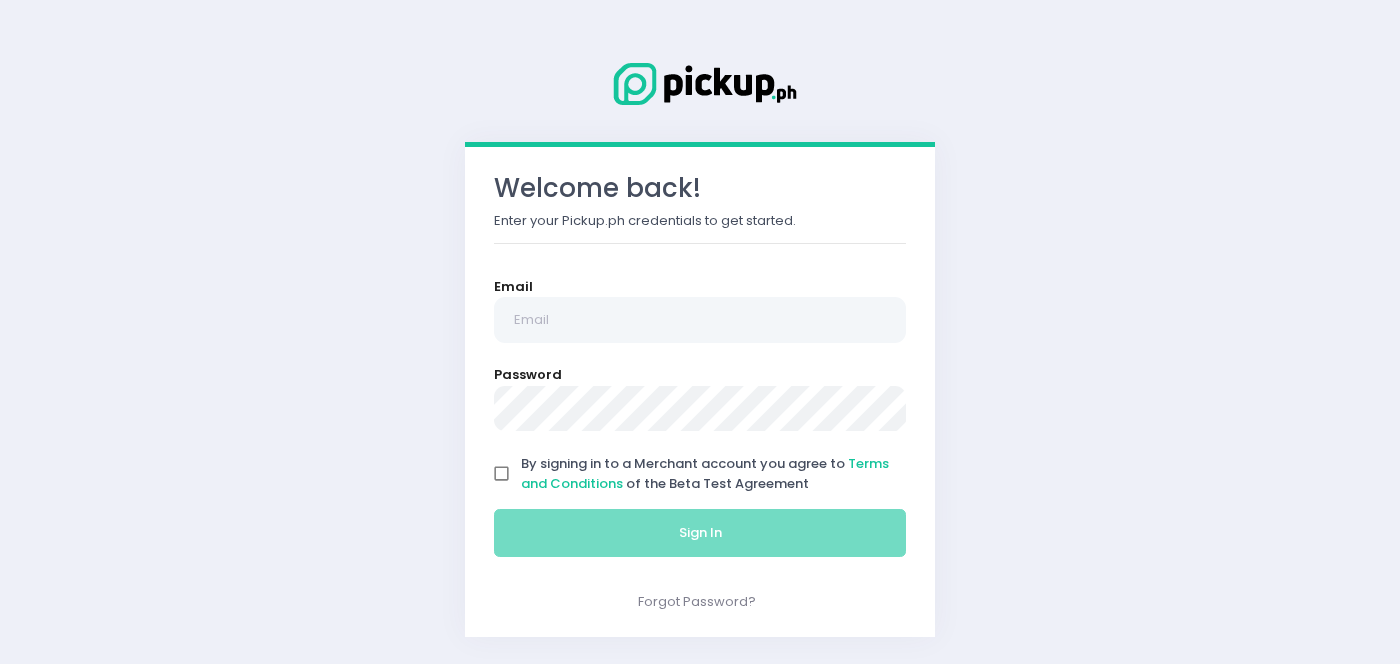 scroll, scrollTop: 0, scrollLeft: 0, axis: both 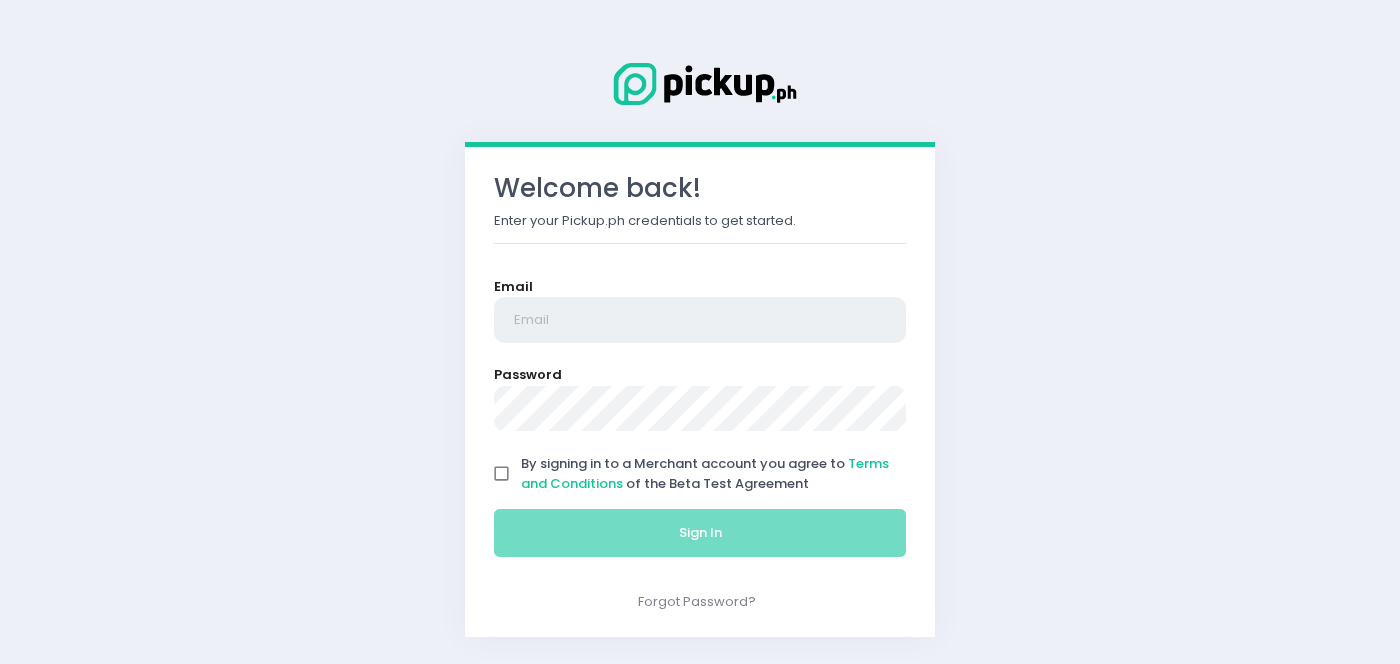 type on "[EMAIL]" 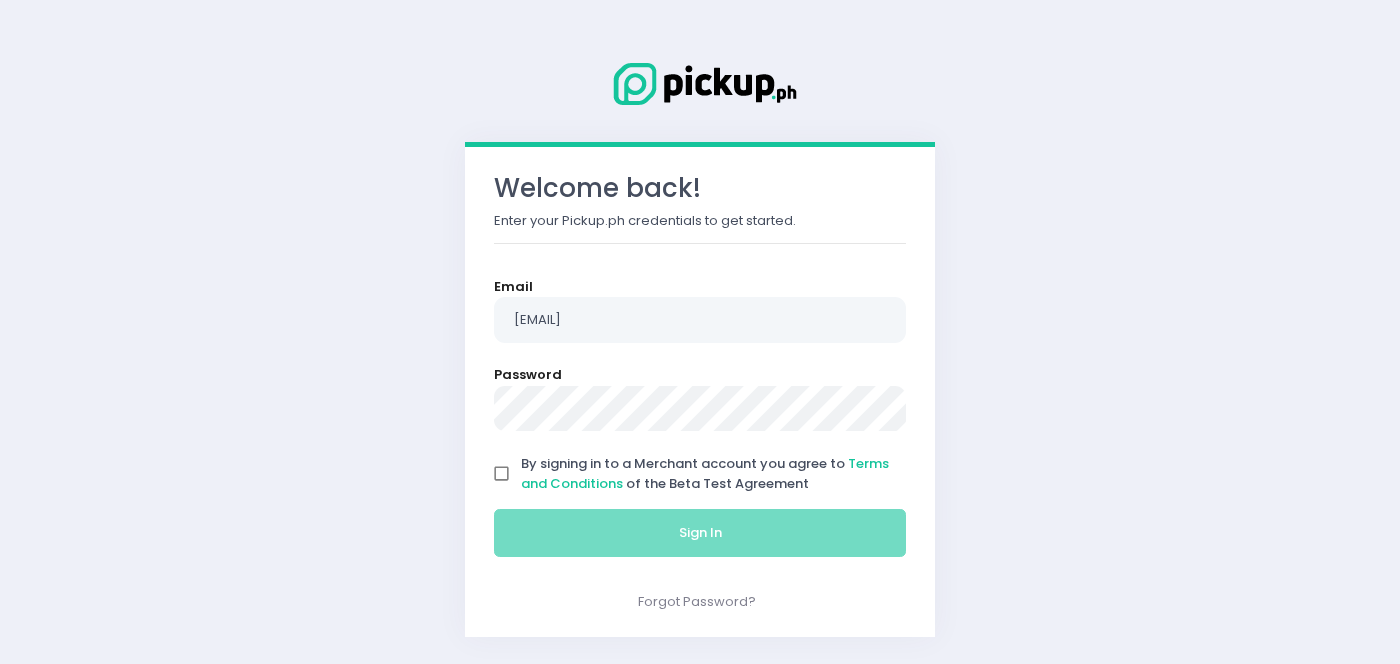 click on "By signing in to a Merchant account you agree to   Terms and Conditions   of the Beta Test Agreement" at bounding box center [502, 474] 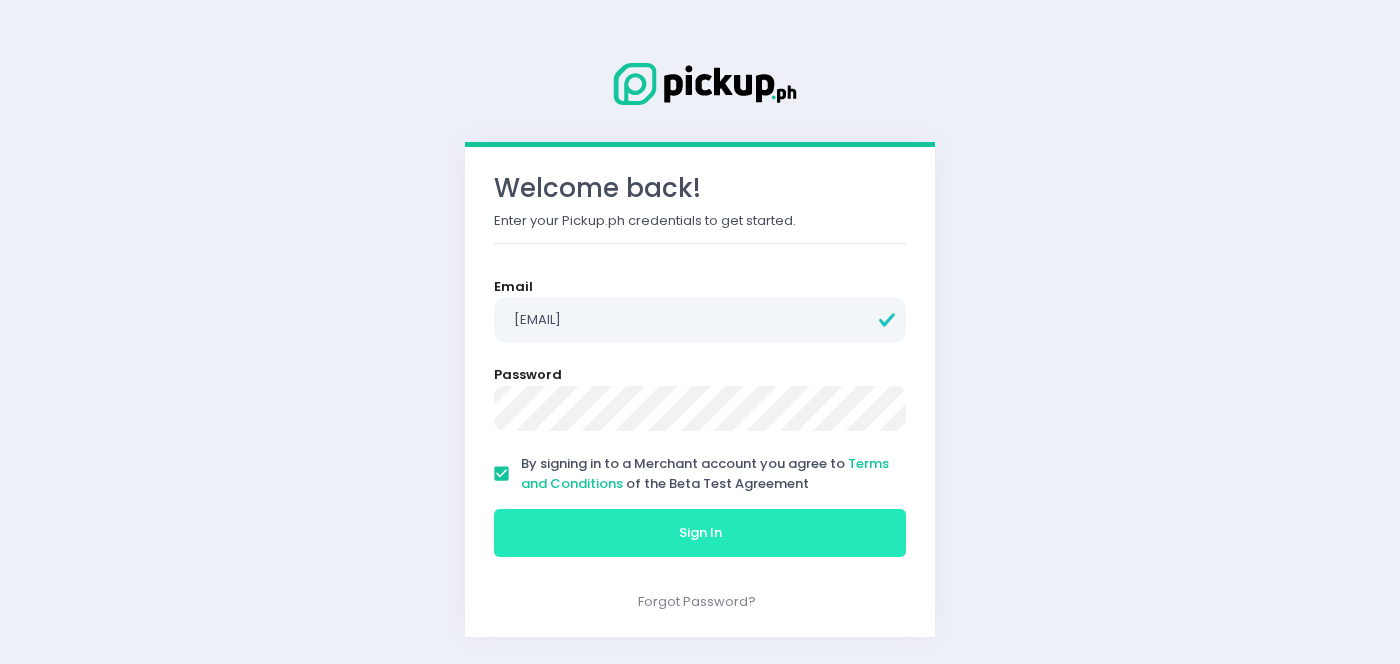 click on "Sign In" at bounding box center [700, 533] 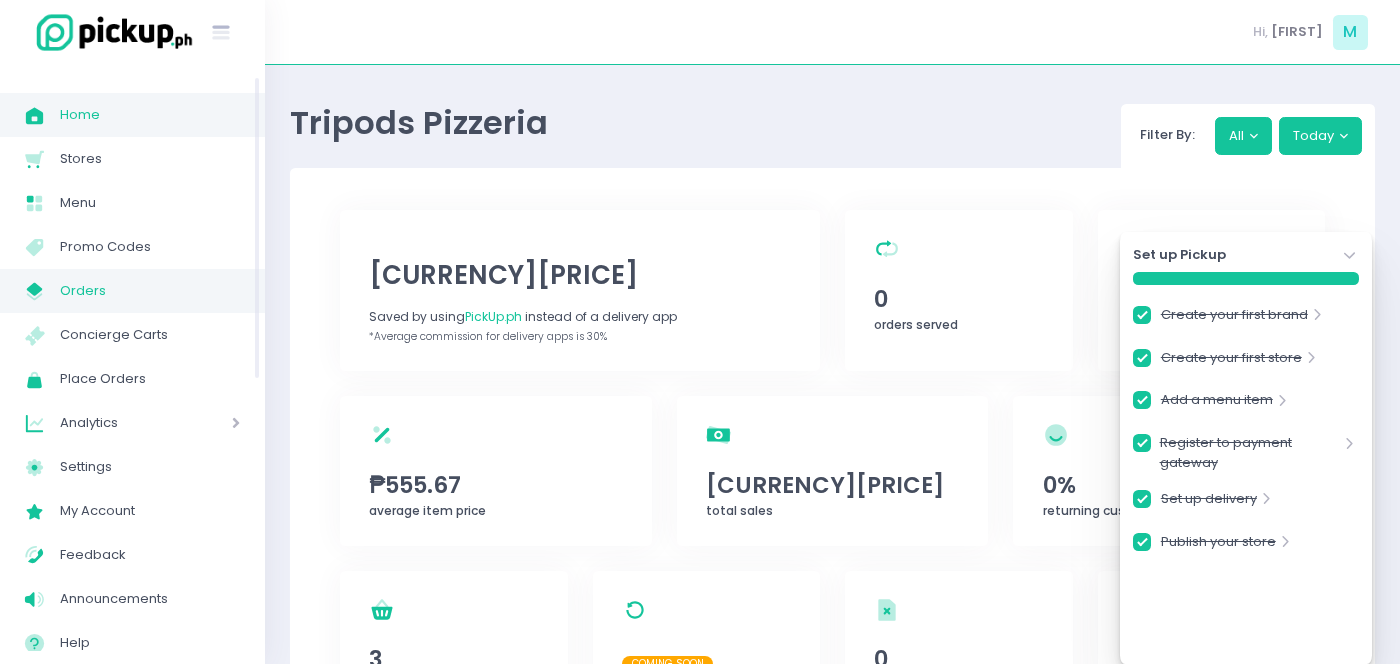 click on "Orders" at bounding box center (150, 291) 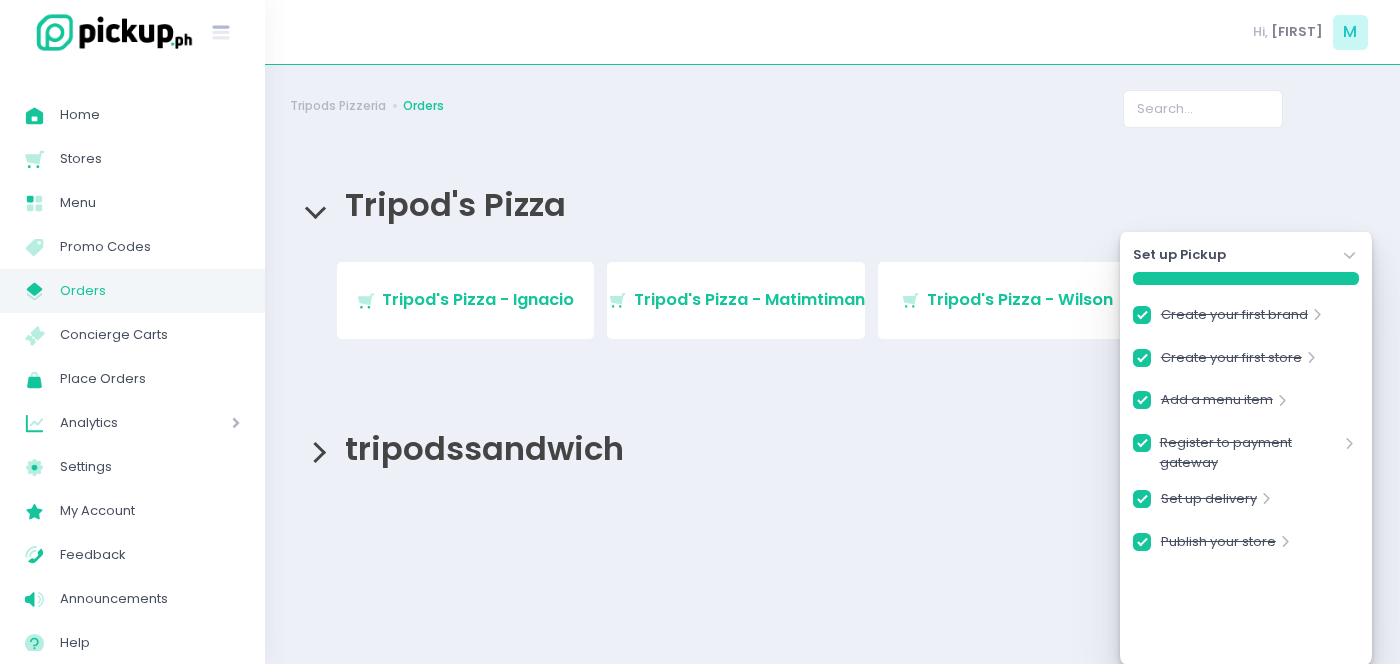 click on "tripodssandwich" at bounding box center [479, 448] 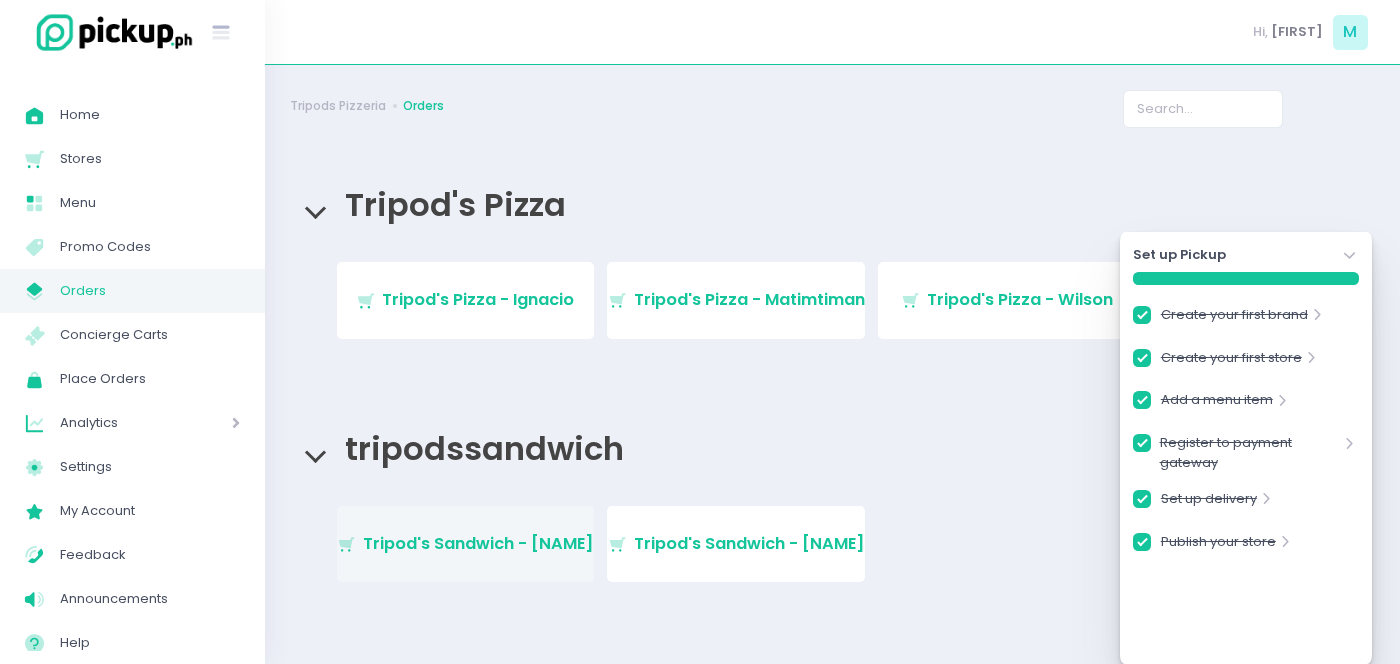 click on "Tripod's Sandwich - [NAME]" at bounding box center [478, 543] 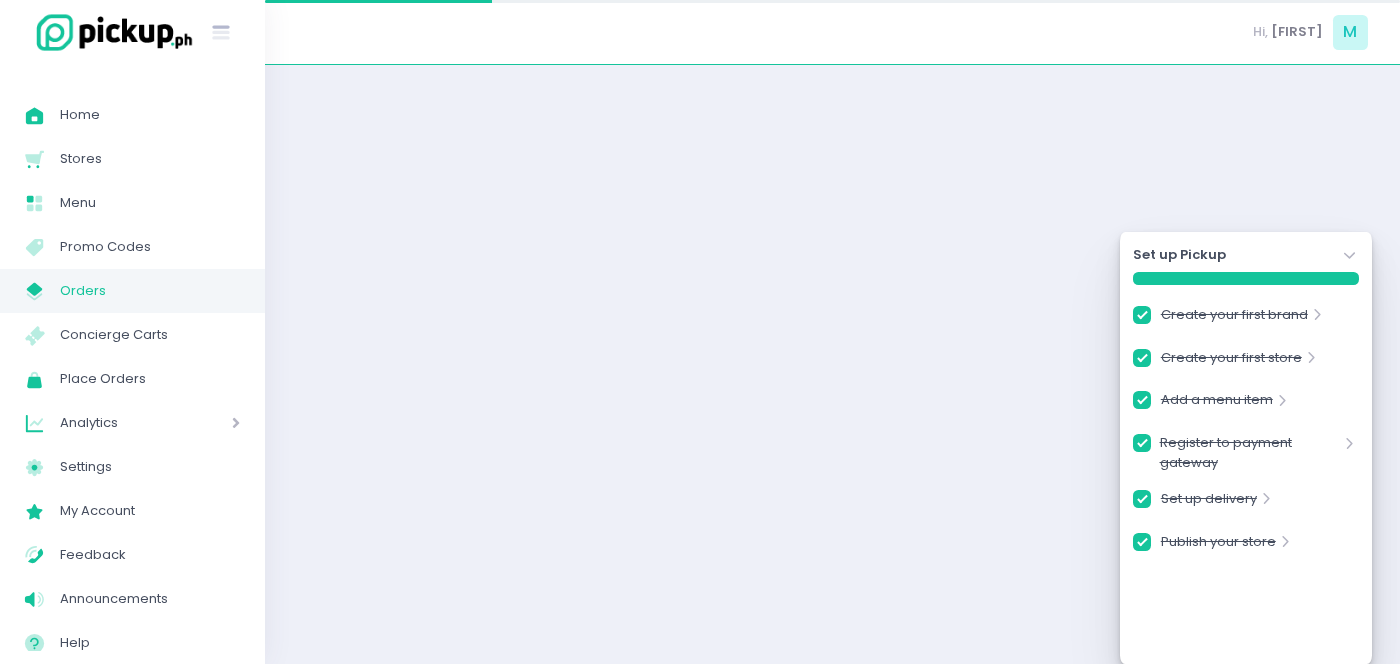 checkbox on "true" 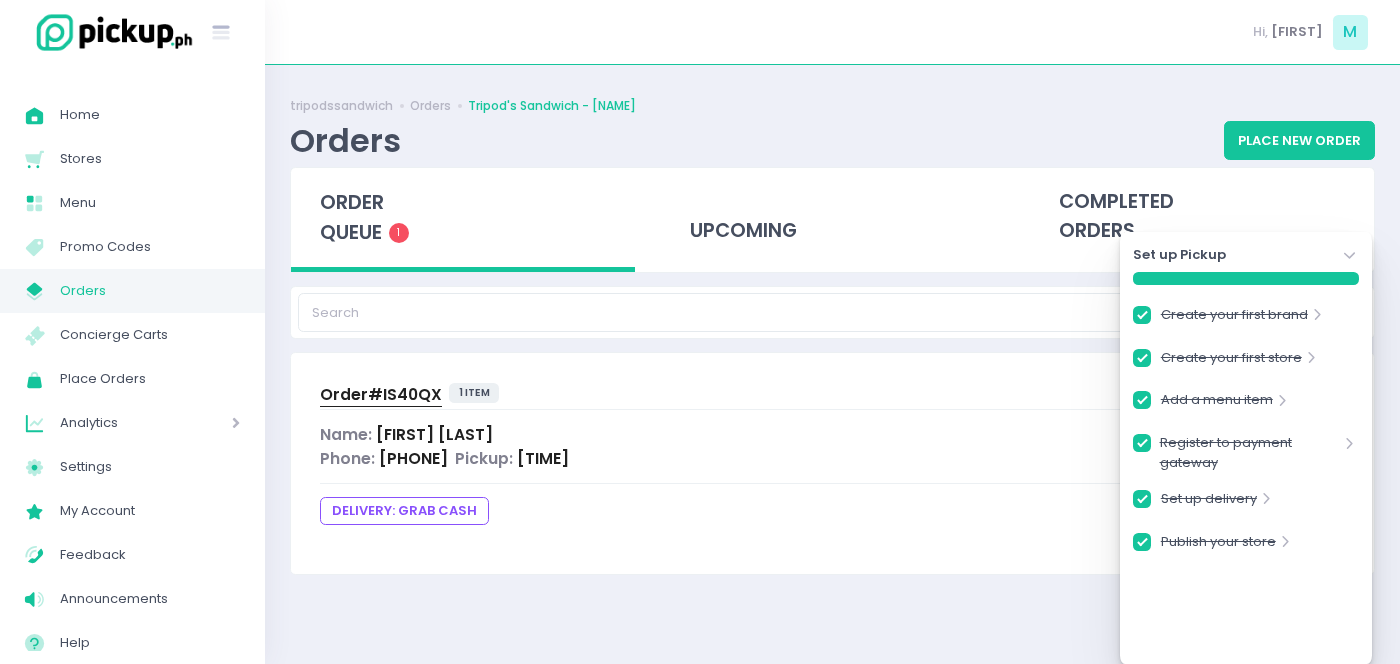 click on "Stockholm-icons / Navigation / Angle-down Created with Sketch." 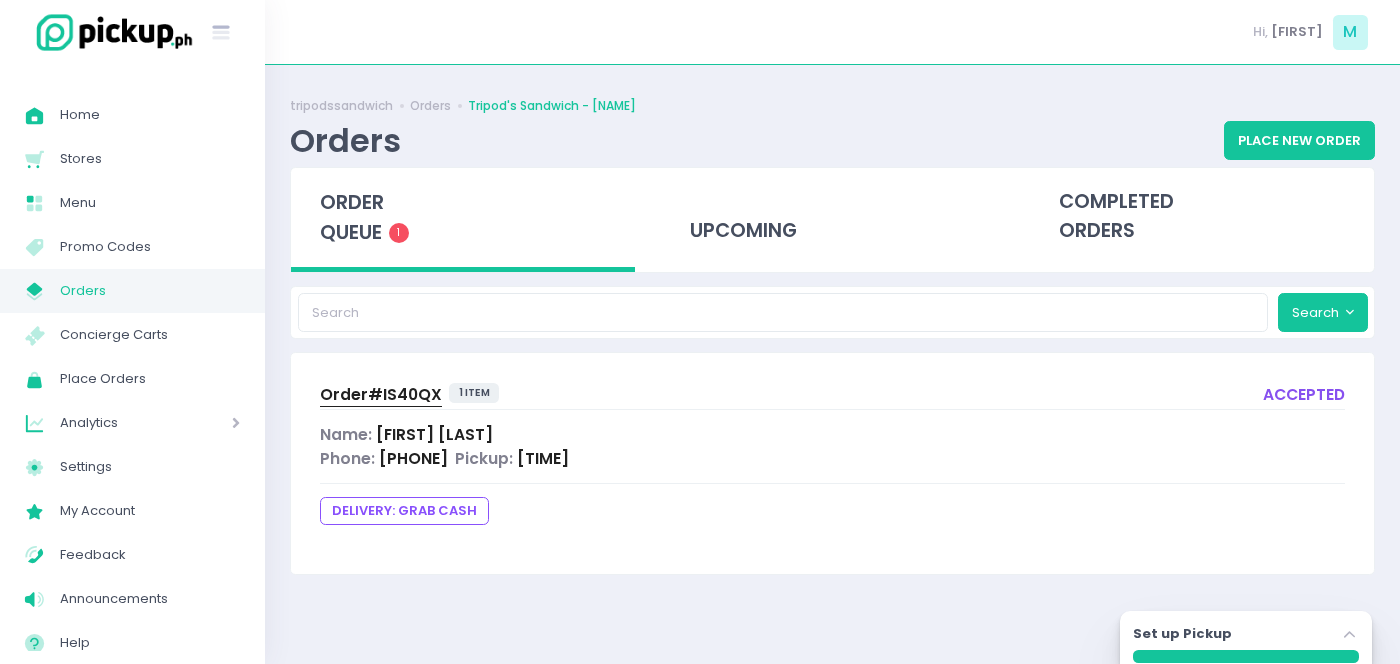 click on "Phone:   [PHONE] Pickup:   [TIME]" at bounding box center [832, 458] 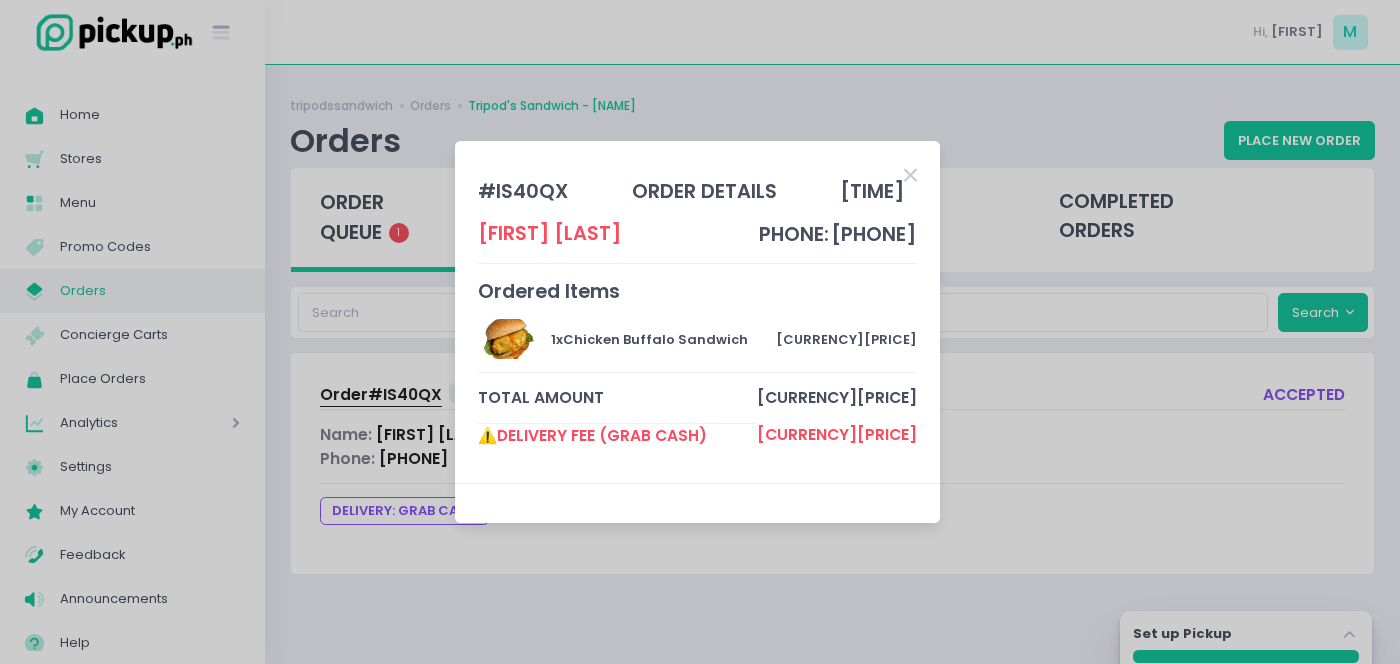 click at bounding box center [910, 175] 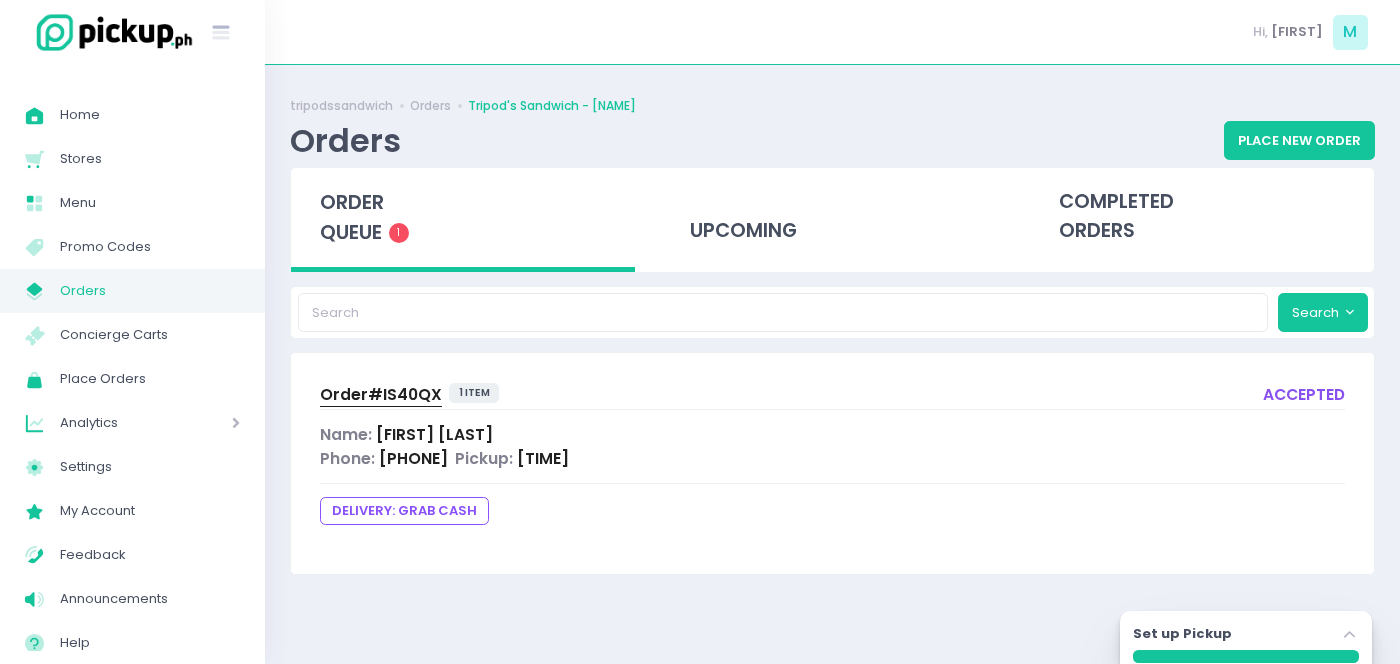 click on "Name:   [FIRST]   [LAST]" at bounding box center [832, 434] 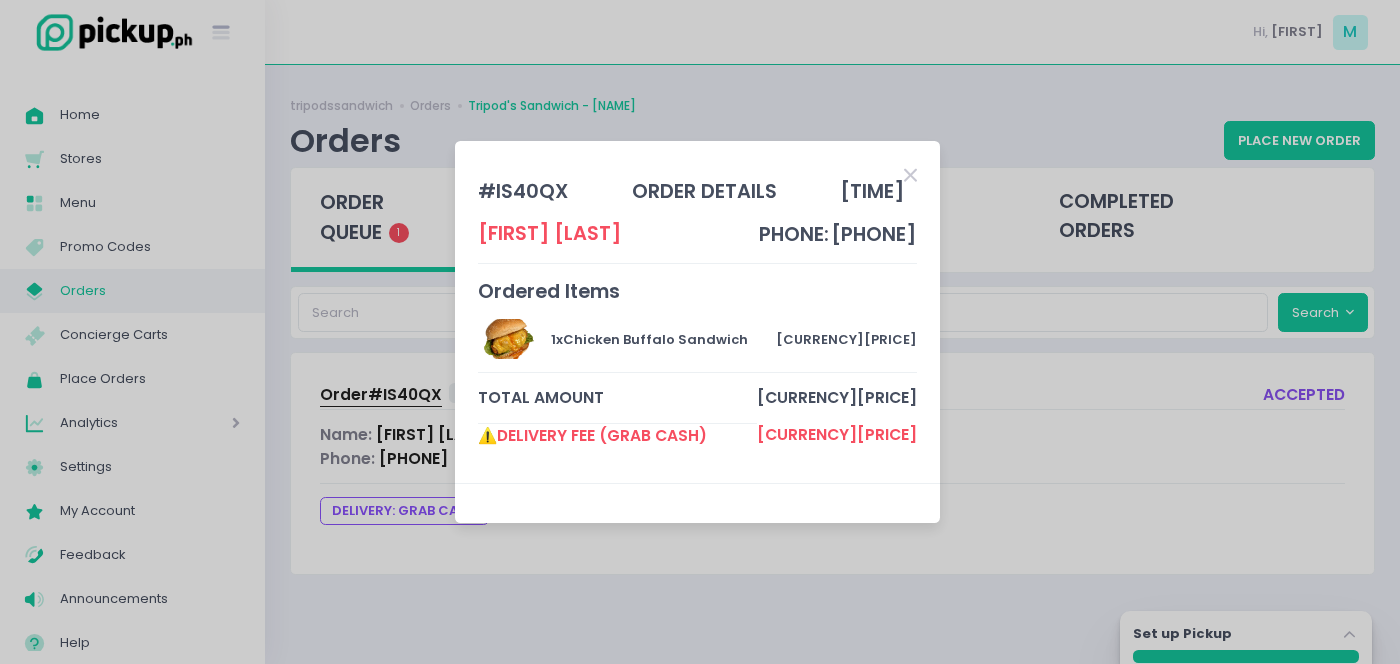 click at bounding box center (910, 175) 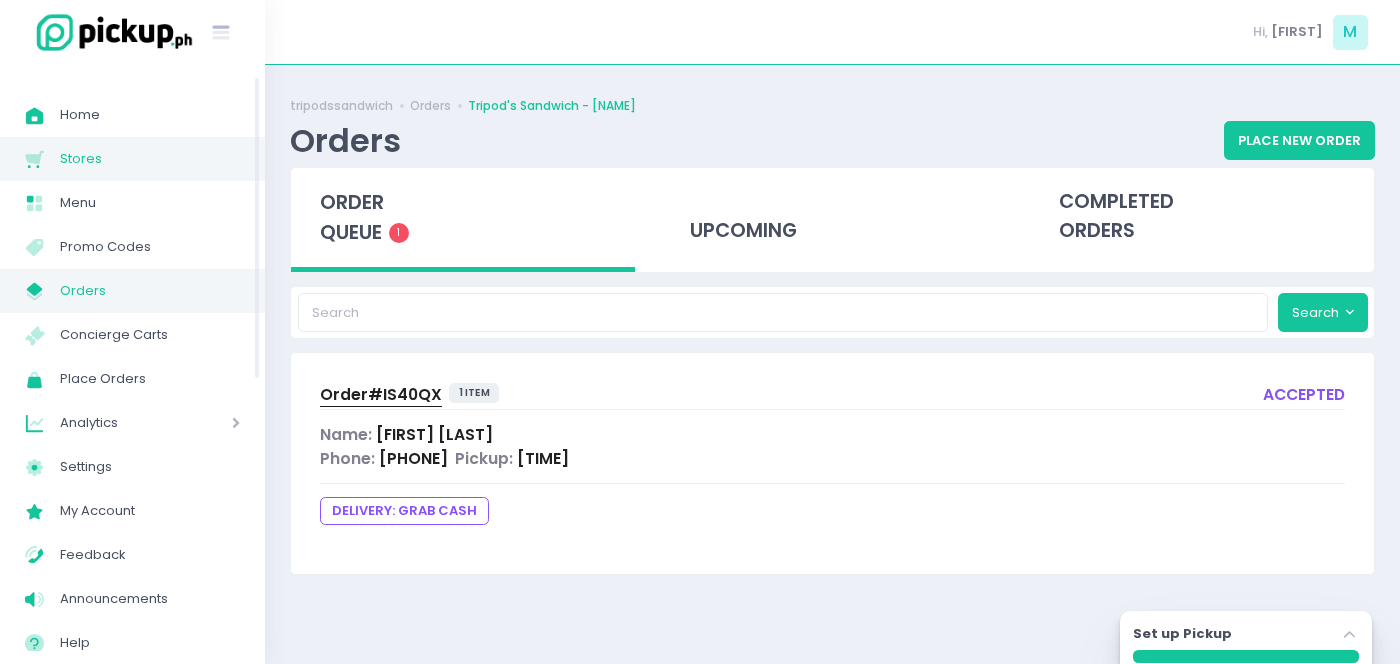 click on "Stores" at bounding box center (150, 159) 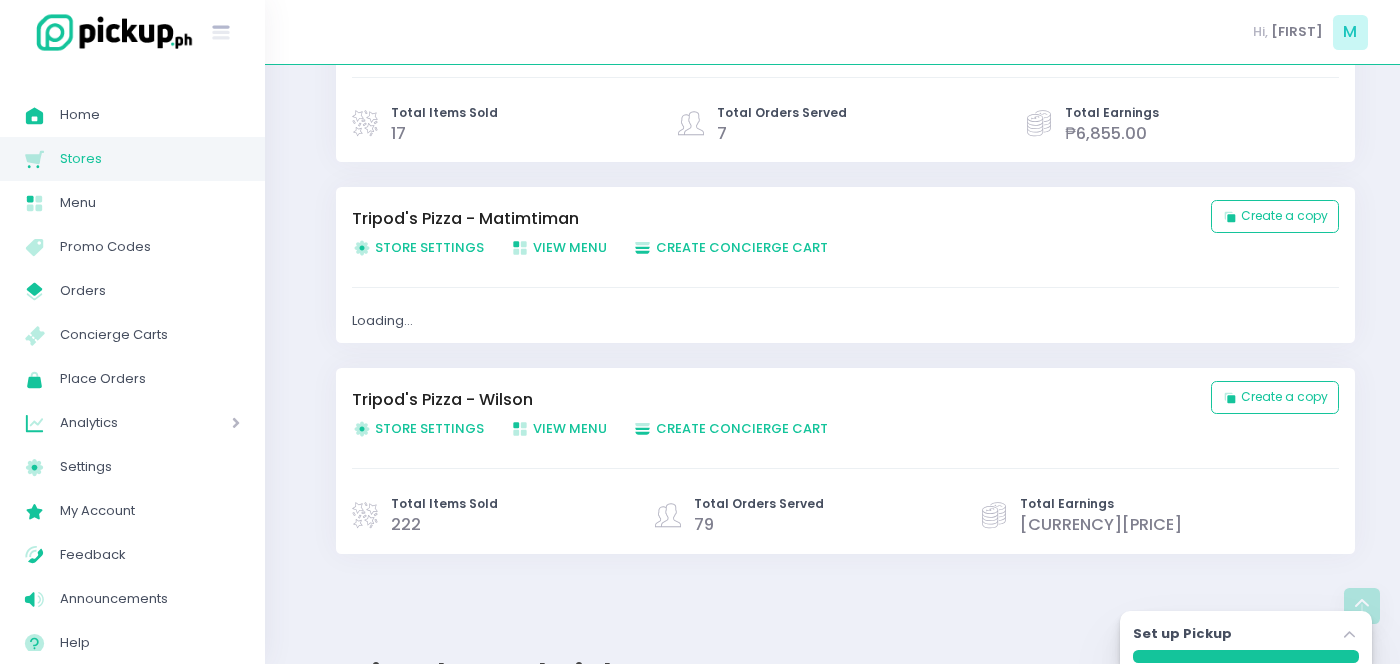 scroll, scrollTop: 335, scrollLeft: 0, axis: vertical 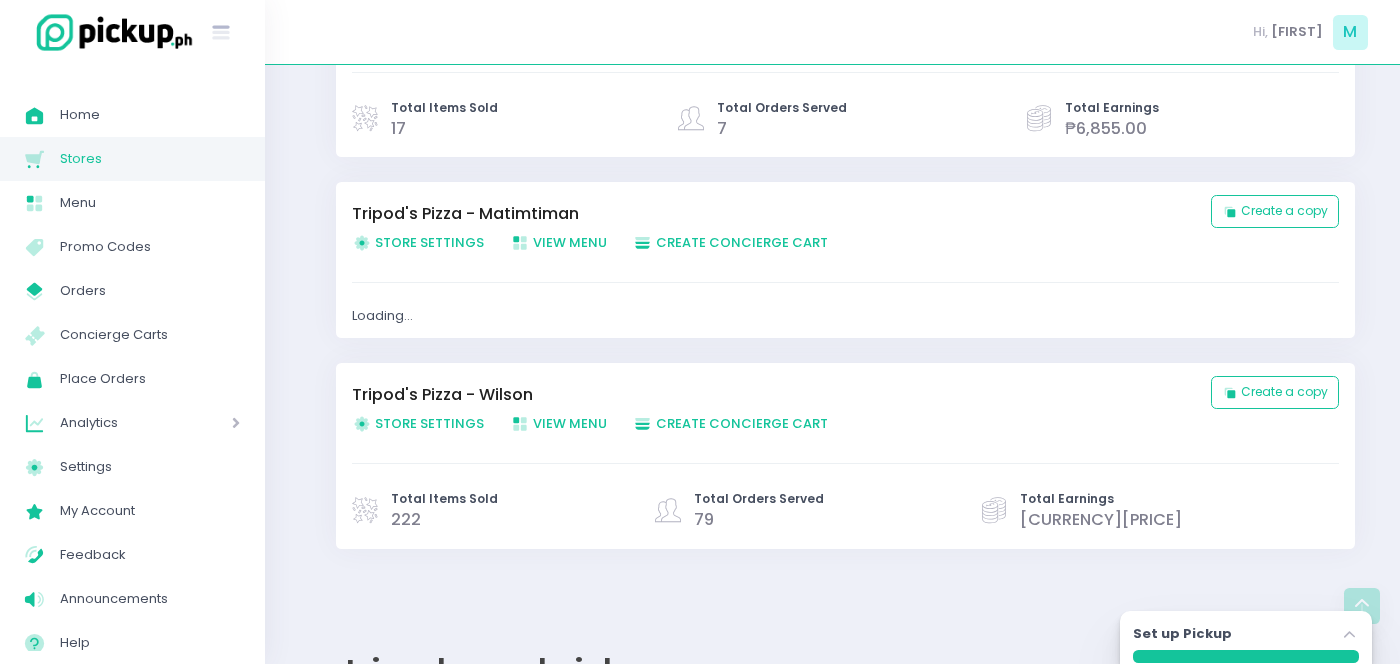click on "Store Settings Created with Sketch. Store Settings" at bounding box center (418, 423) 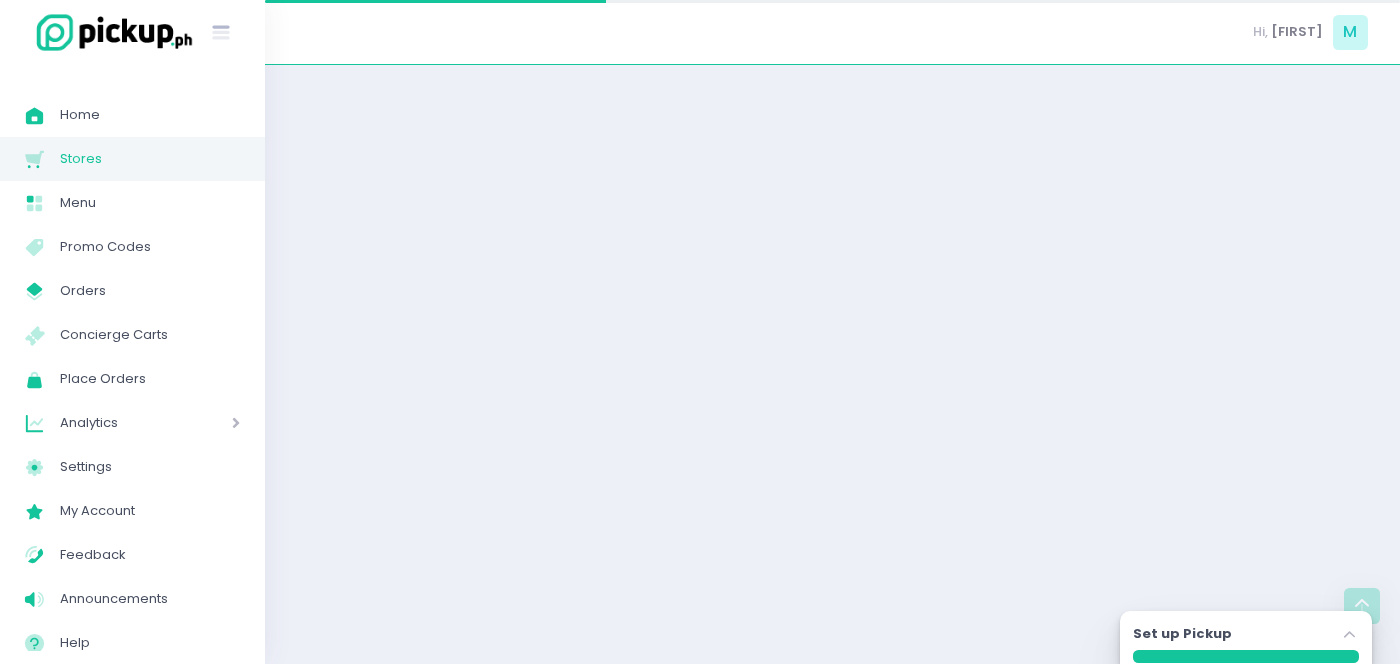 scroll, scrollTop: 0, scrollLeft: 0, axis: both 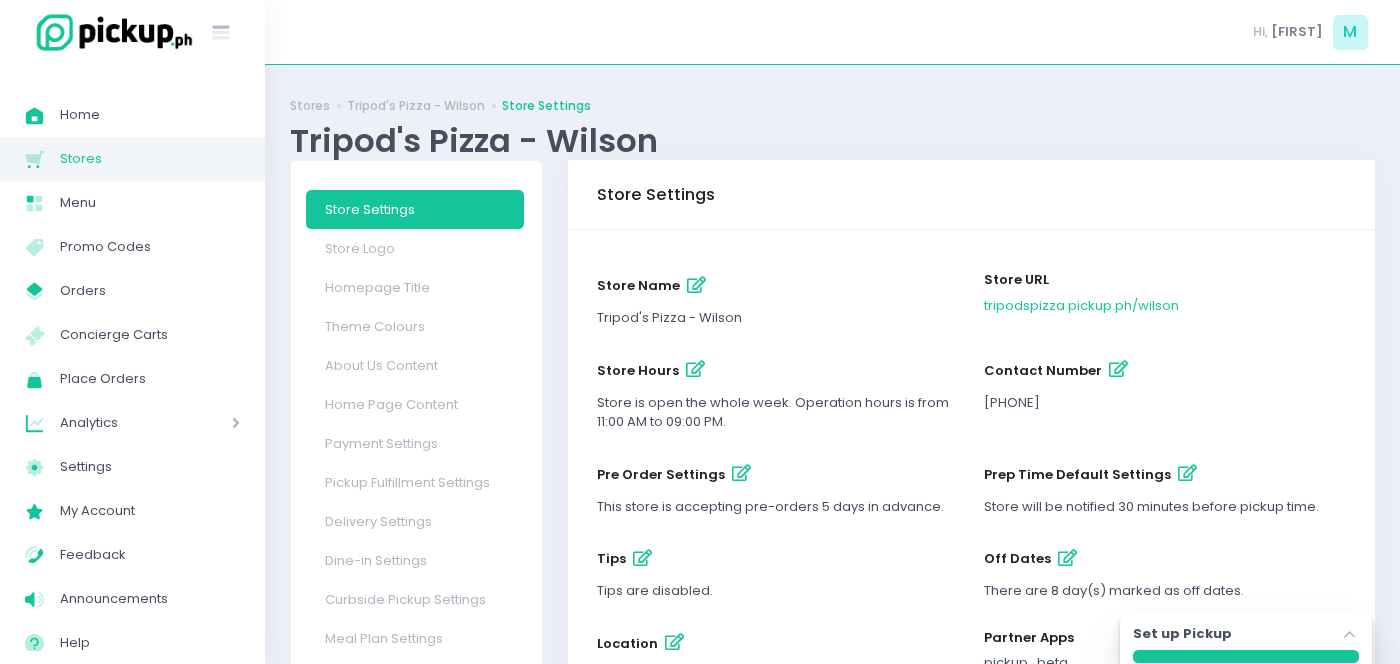 click at bounding box center [695, 369] 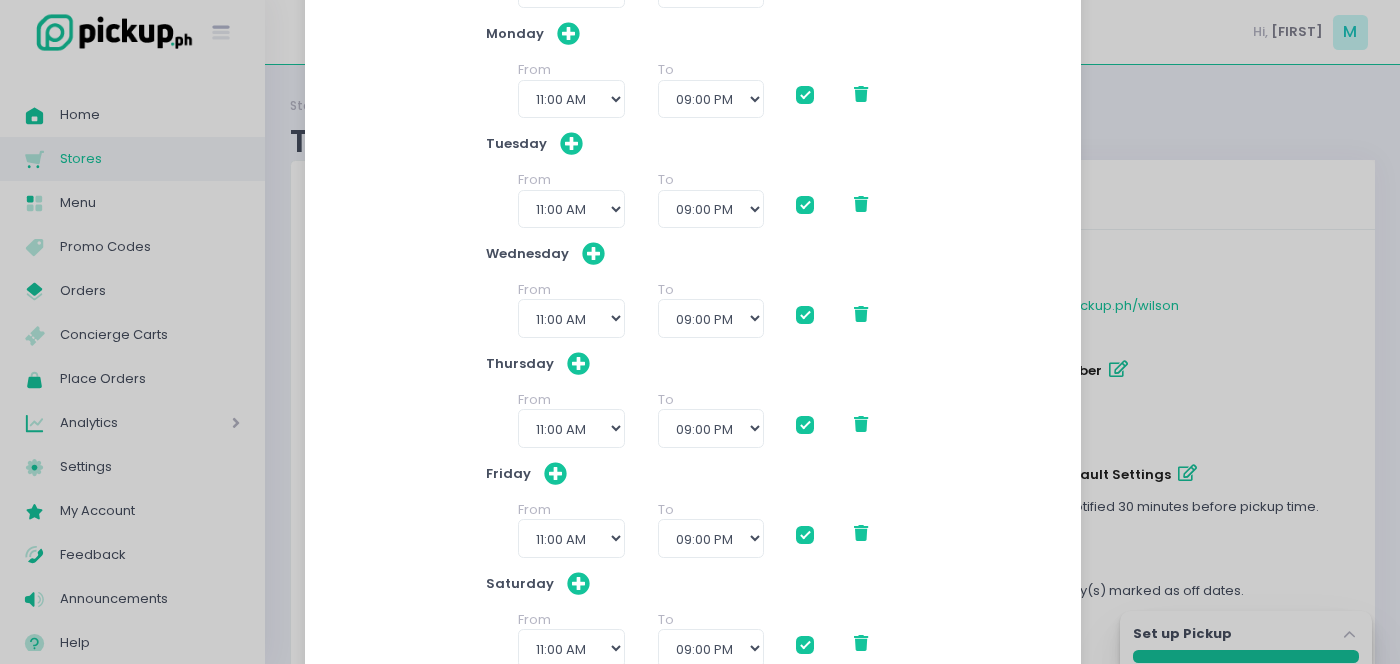scroll, scrollTop: 239, scrollLeft: 0, axis: vertical 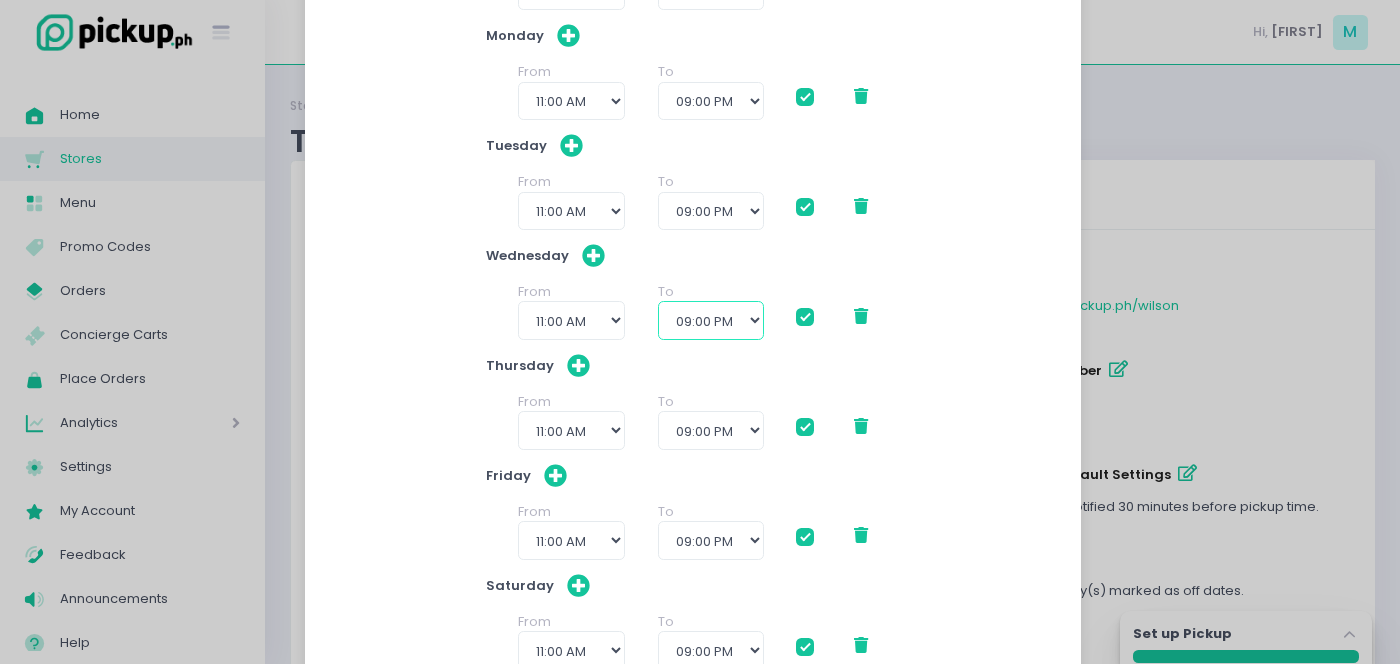click on "12:00 PM 12:30 PM 01:00 PM 01:30 PM 02:00 PM 02:30 PM 03:00 PM 03:30 PM 04:00 PM 04:30 PM 05:00 PM 05:30 PM 06:00 PM 06:30 PM 07:00 PM 07:30 PM 08:00 PM 08:30 PM 09:00 PM 09:30 PM 10:00 PM 10:30 PM 11:00 PM 11:30 PM" at bounding box center (711, 320) 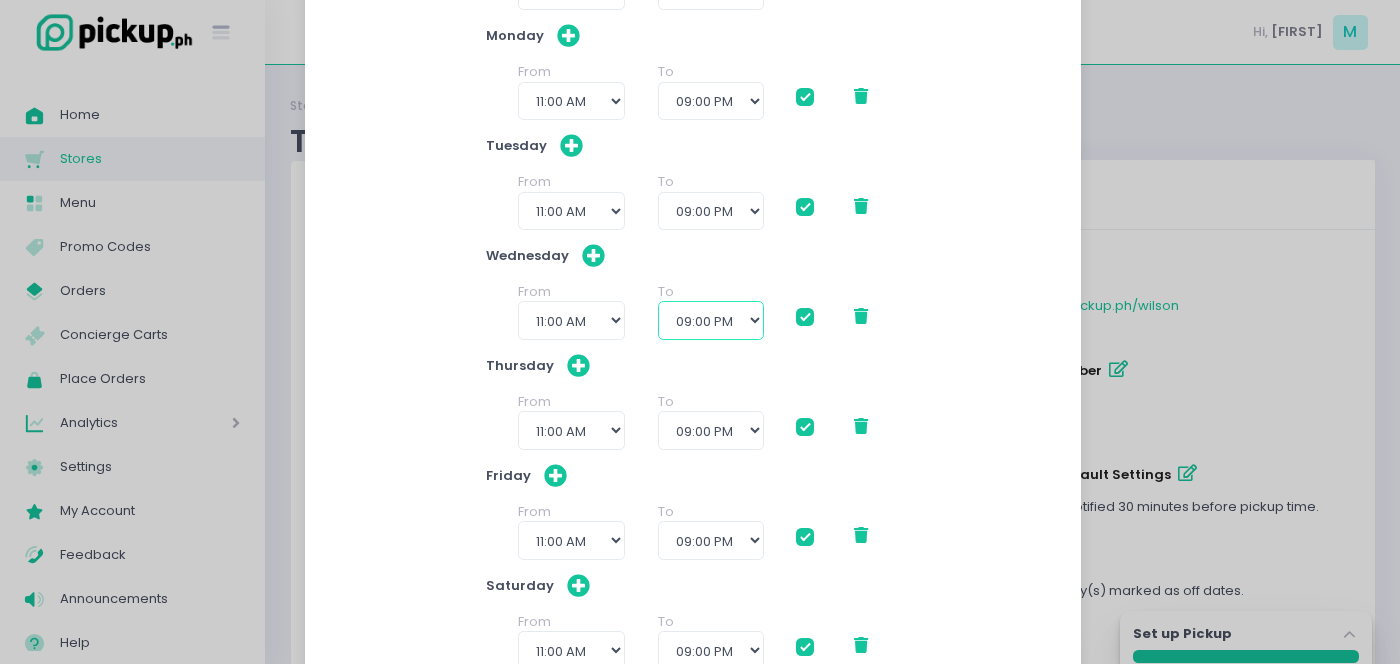 select on "17:00" 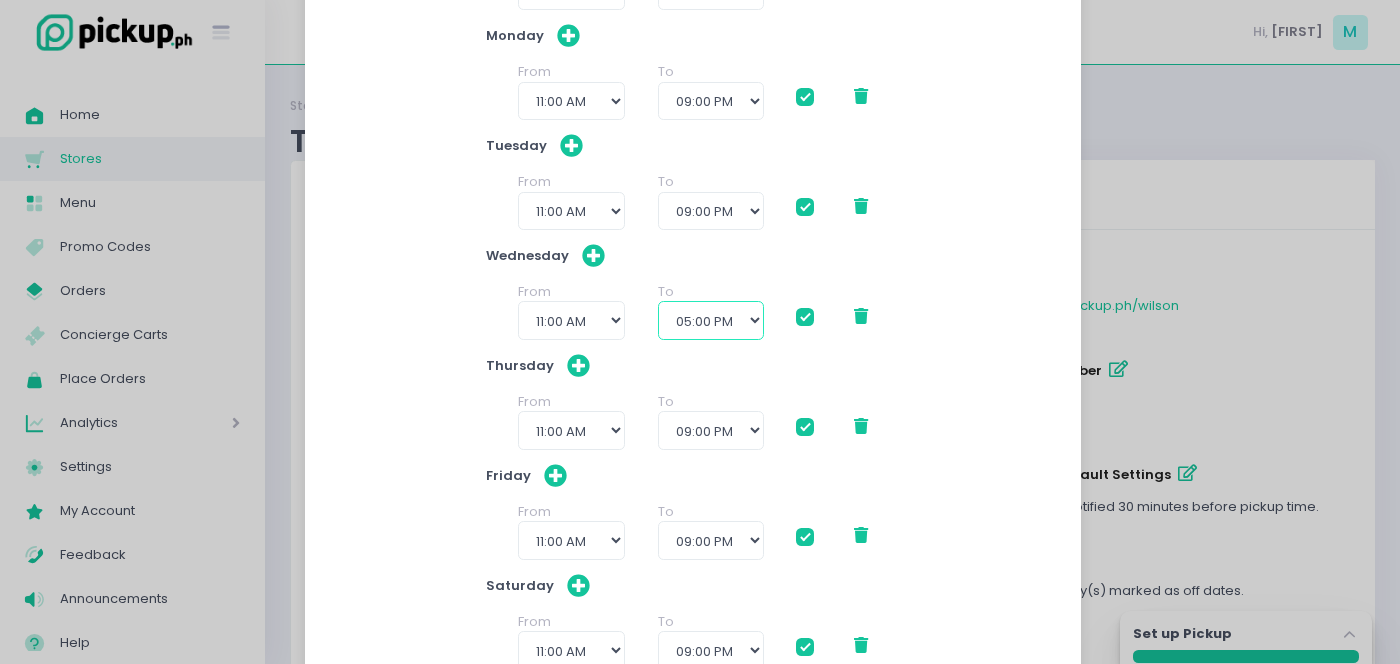 checkbox on "true" 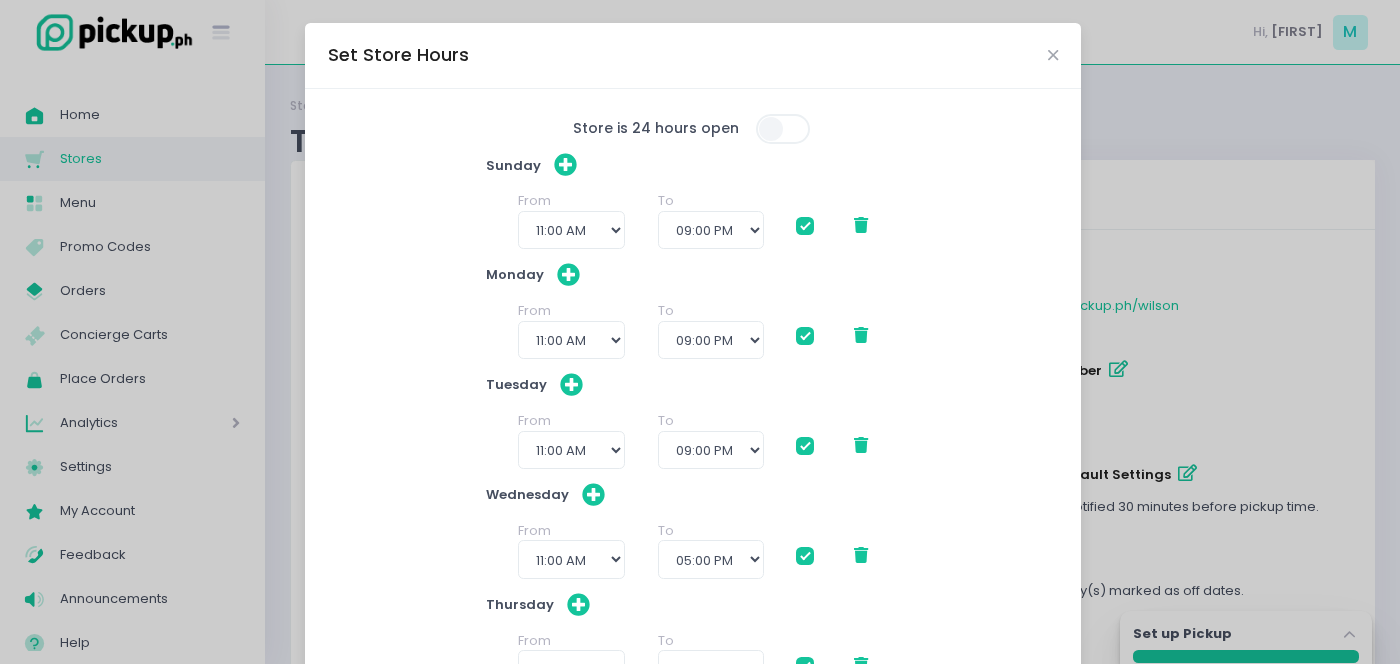 click on "[DAY] From [TIME] [TIME] [TIME] [TIME] [TIME] [TIME] [TIME] [TIME] [TIME] [TIME] [TIME] [TIME] [TIME] [TIME] [TIME] [TIME] [TIME] [TIME] [TIME] [TIME] [TIME] [TIME] [TIME] [TIME] [TIME] [TIME] [TIME] [TIME] [TIME] [TIME] [TIME] [TIME] [TIME] [TIME] [TIME] [TIME] [TIME] [TIME] [TIME] [TIME] To [TIME] [TIME] [TIME] [TIME] [TIME] [TIME] [TIME] [TIME] [TIME] [TIME] [TIME] [TIME] [TIME] [TIME] [TIME] [TIME] [TIME] [TIME] [TIME] [TIME] [TIME] [TIME] [TIME] [TIME]   [DAY] From [TIME] [TIME] [TIME] [TIME] [TIME] [TIME] [TIME] [TIME] [TIME] [TIME] [TIME] [TIME] [TIME] [TIME] [TIME] [TIME] [TIME] [TIME] [TIME] [TIME] [TIME] [TIME] [TIME] [TIME] [TIME] [TIME] [TIME] [TIME] [TIME] [TIME] [TIME] [TIME] [TIME] [TIME] [TIME] [TIME] [TIME] [TIME] [TIME] [TIME] To [TIME] [TIME]" at bounding box center [693, 540] 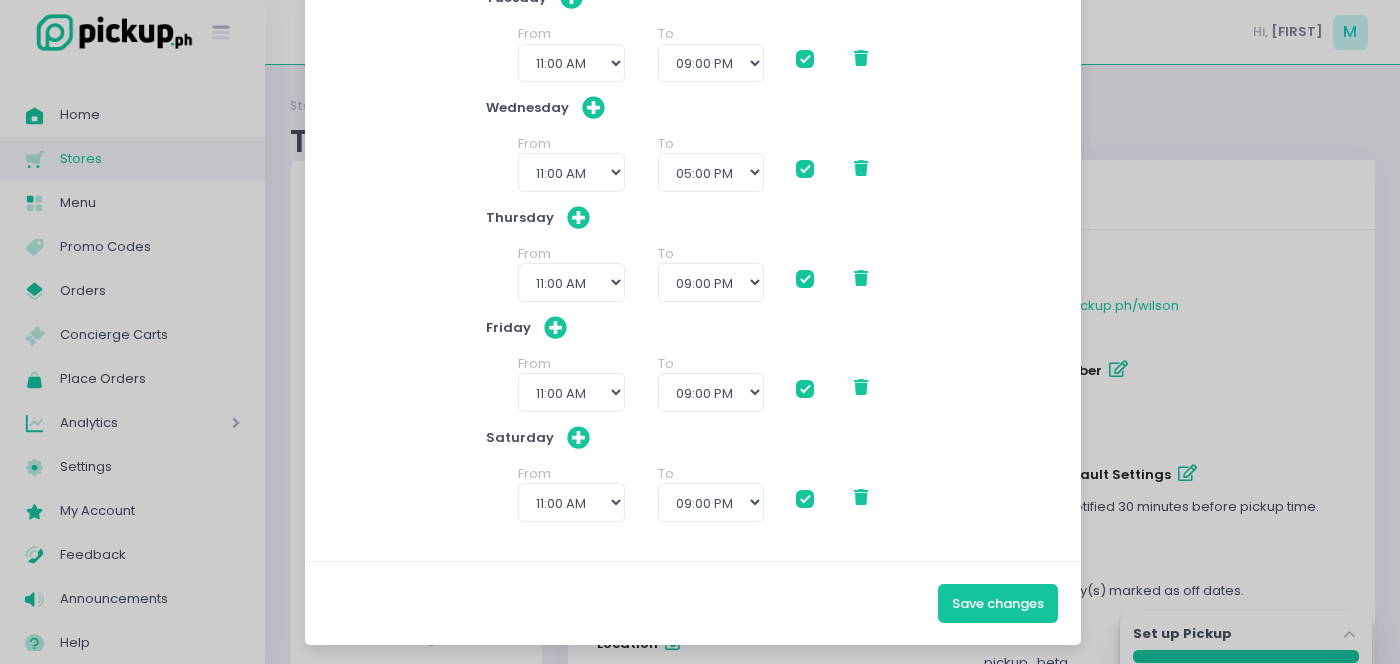 scroll, scrollTop: 391, scrollLeft: 0, axis: vertical 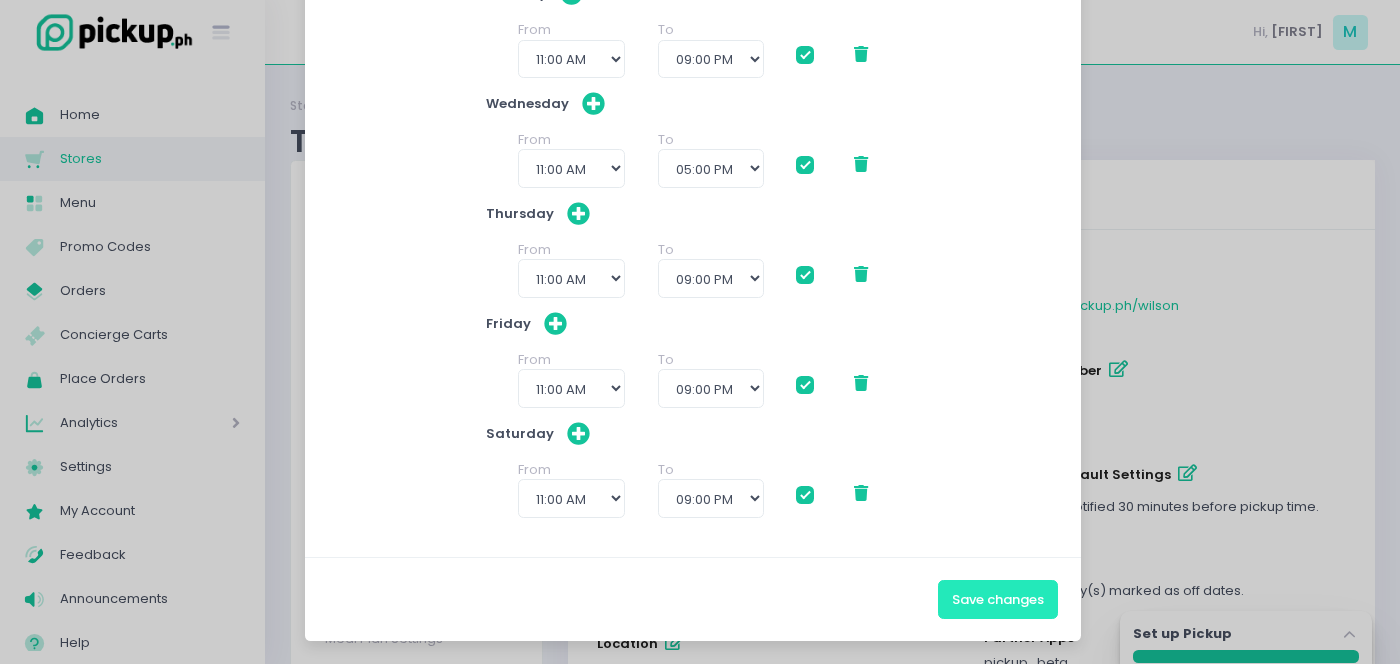 click on "Save changes" at bounding box center (998, 599) 